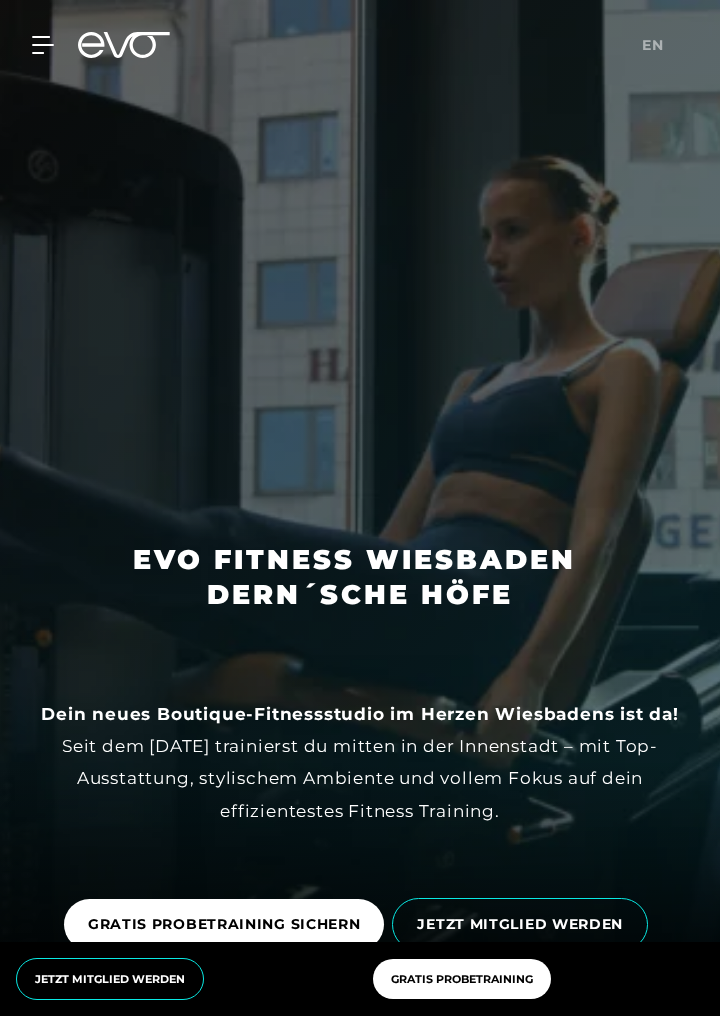 scroll, scrollTop: 0, scrollLeft: 0, axis: both 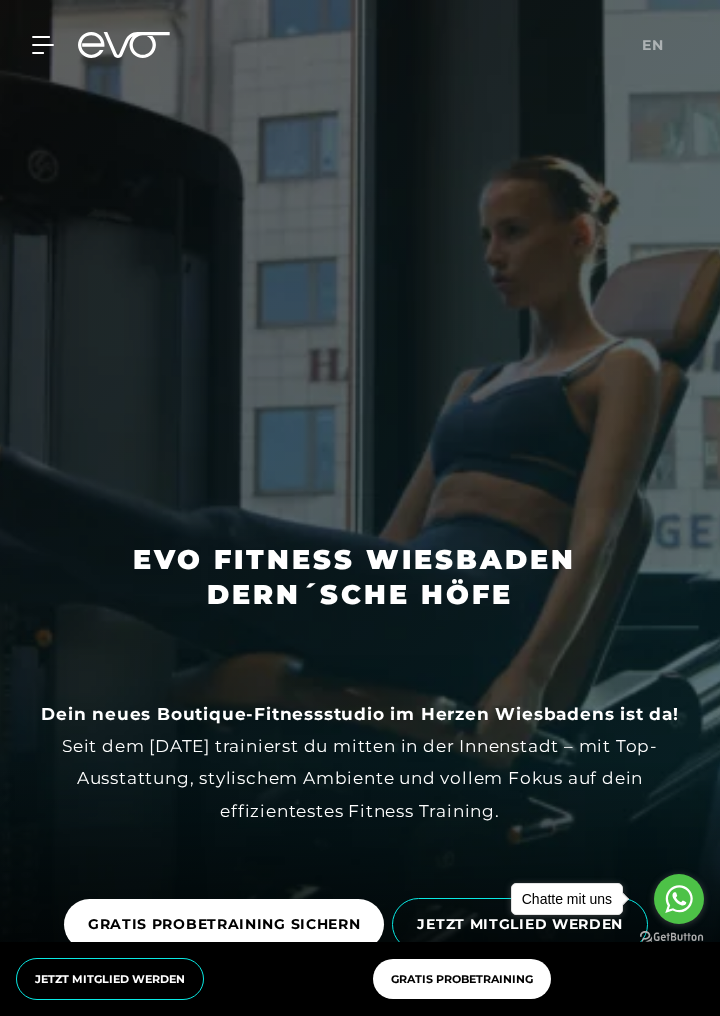 click on "MyEVO Login Über EVO Mitgliedschaften Probetraining TAGESPASS EVO Studios EVO Düsseldorf EVO Berlin EVO Hamburg EVO München EVO Wiesbaden EVO Training Personal Training Magazin Expansion Kontakt Häufige Fragen Back Clubs MYEVO LOGIN  en Jetzt Mitglied werden Gratis Probetraining MyEVO Login Über EVO Mitgliedschaften Probetraining TAGESPASS EVO Studios EVO Düsseldorf EVO Berlin EVO Hamburg EVO München EVO Wiesbaden EVO Training Personal Training Magazin Expansion Kontakt Häufige Fragen Back" at bounding box center (360, 45) 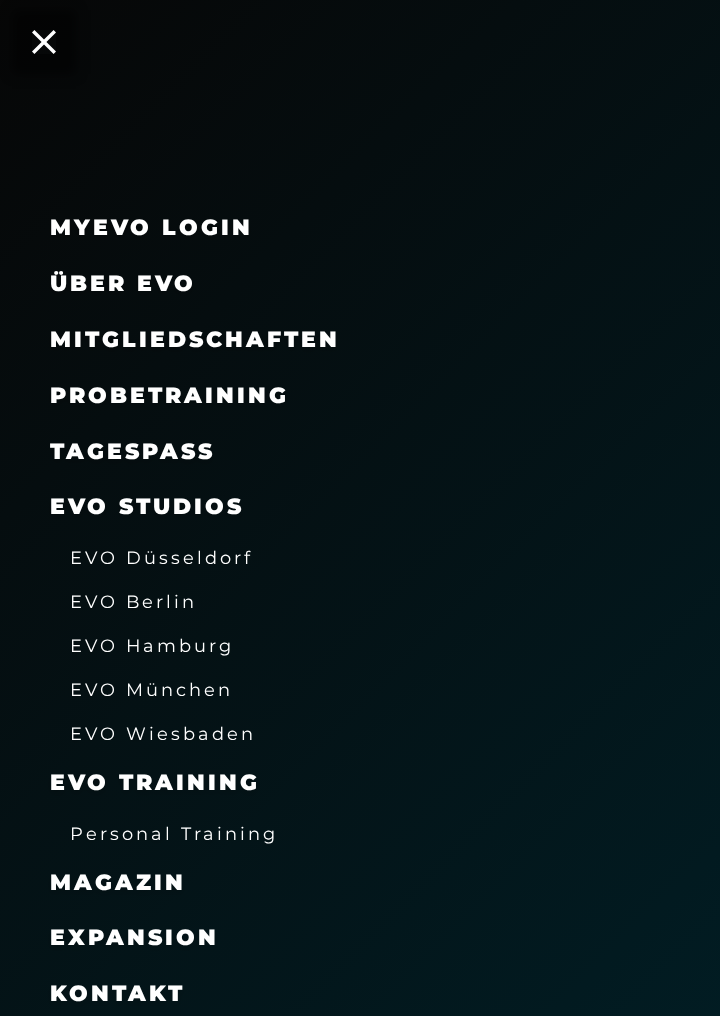 scroll, scrollTop: 757, scrollLeft: 0, axis: vertical 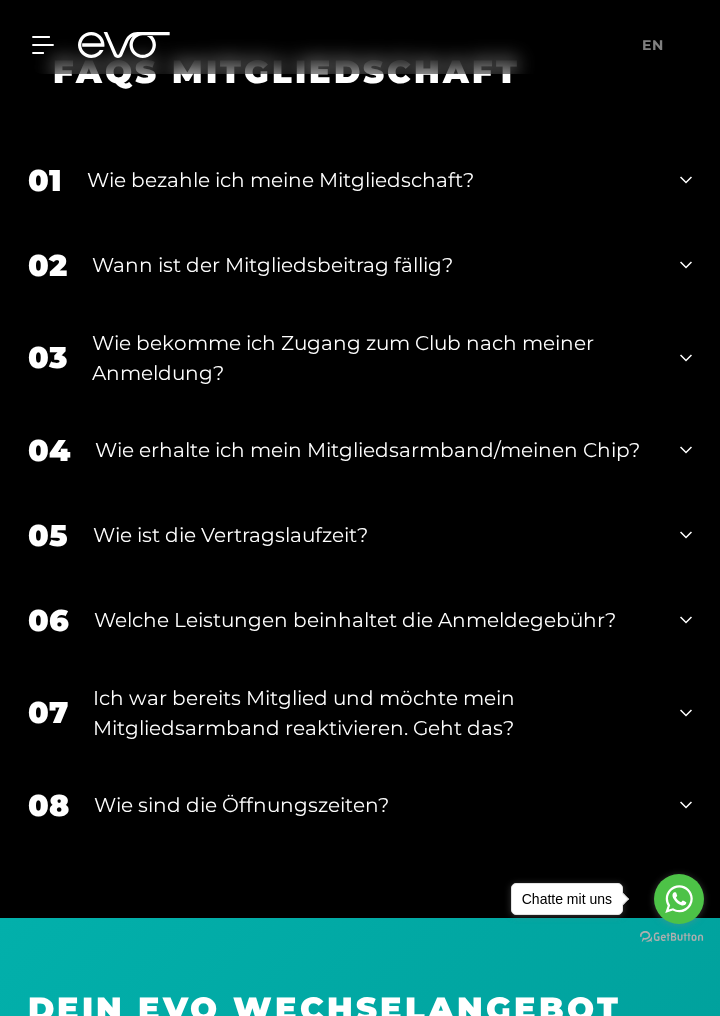 click on "01 Wie bezahle ich meine Mitgliedschaft?" at bounding box center [360, 180] 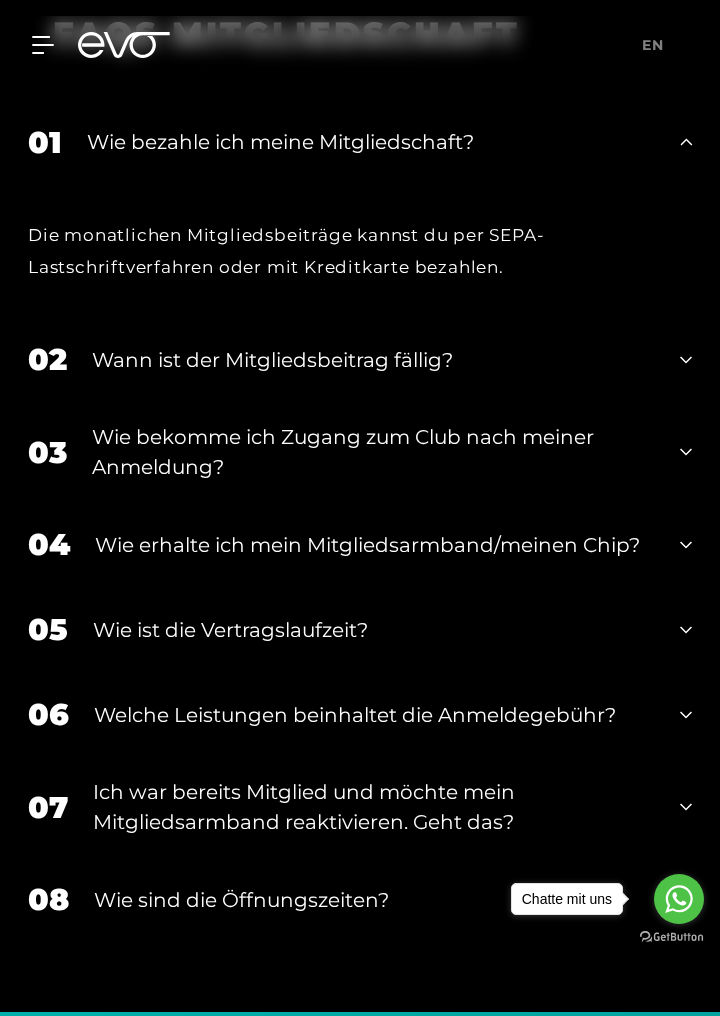 scroll, scrollTop: 3500, scrollLeft: 0, axis: vertical 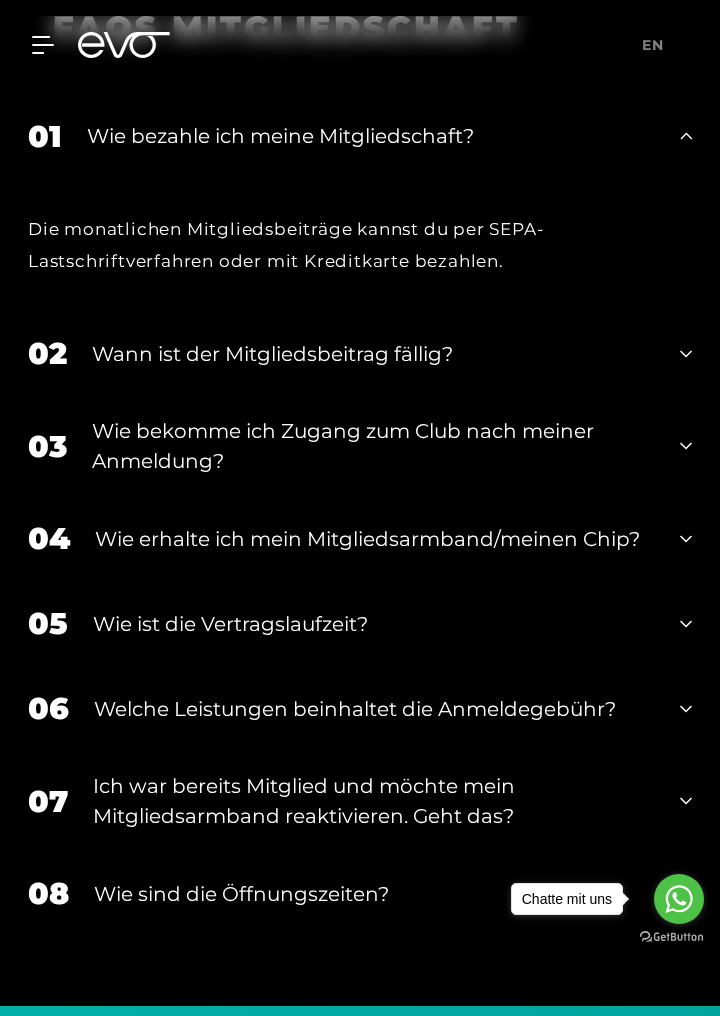 click on "02 Wann ist der Mitgliedsbeitrag fällig?" at bounding box center (360, 353) 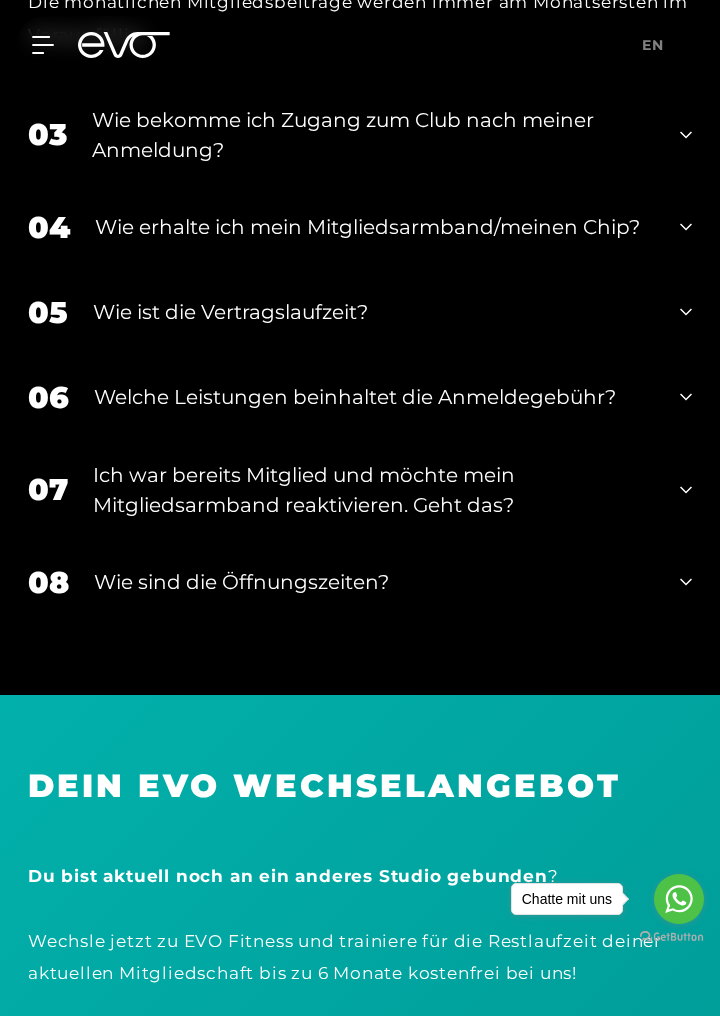 scroll, scrollTop: 3946, scrollLeft: 0, axis: vertical 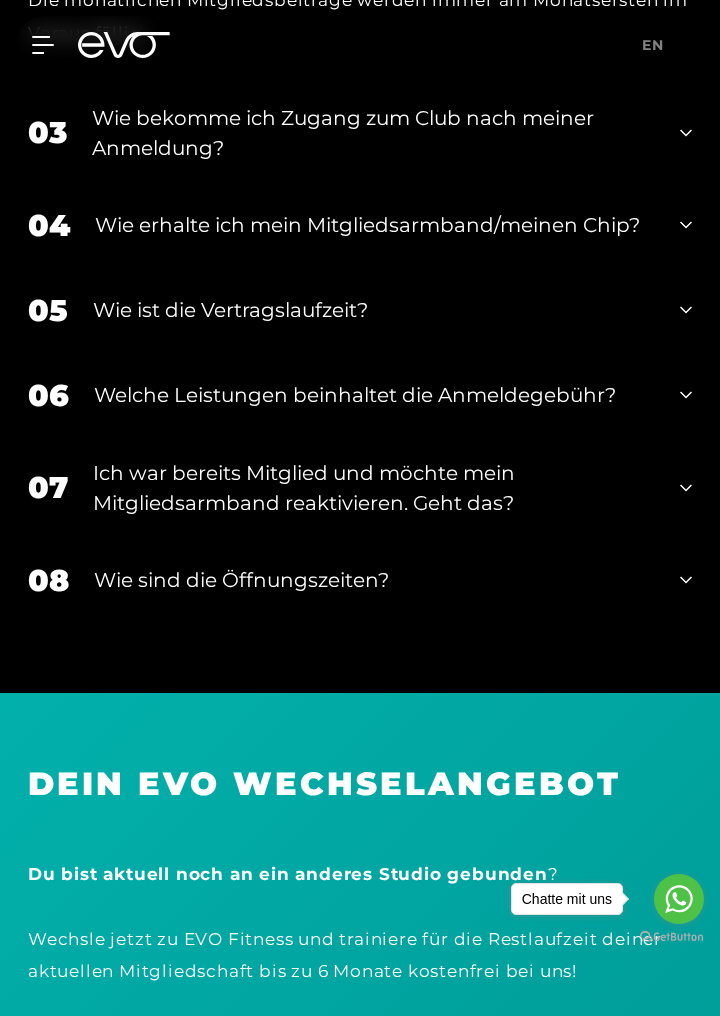 click on "Wie bekomme ich Zugang zum Club nach meiner Anmeldung?" at bounding box center [373, 133] 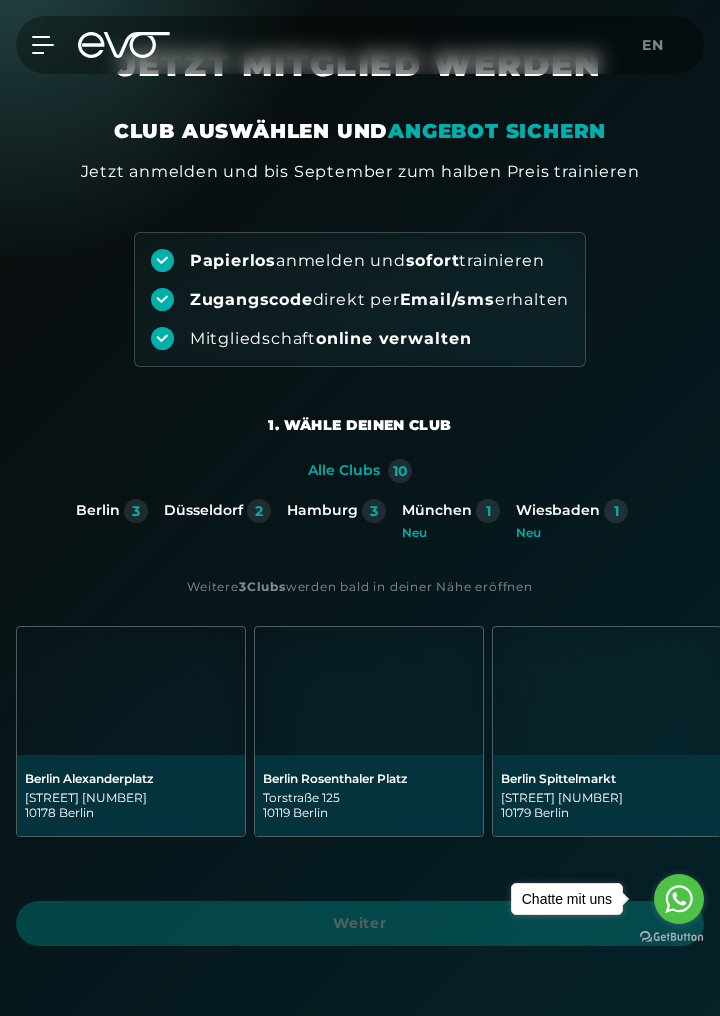 scroll, scrollTop: 0, scrollLeft: 0, axis: both 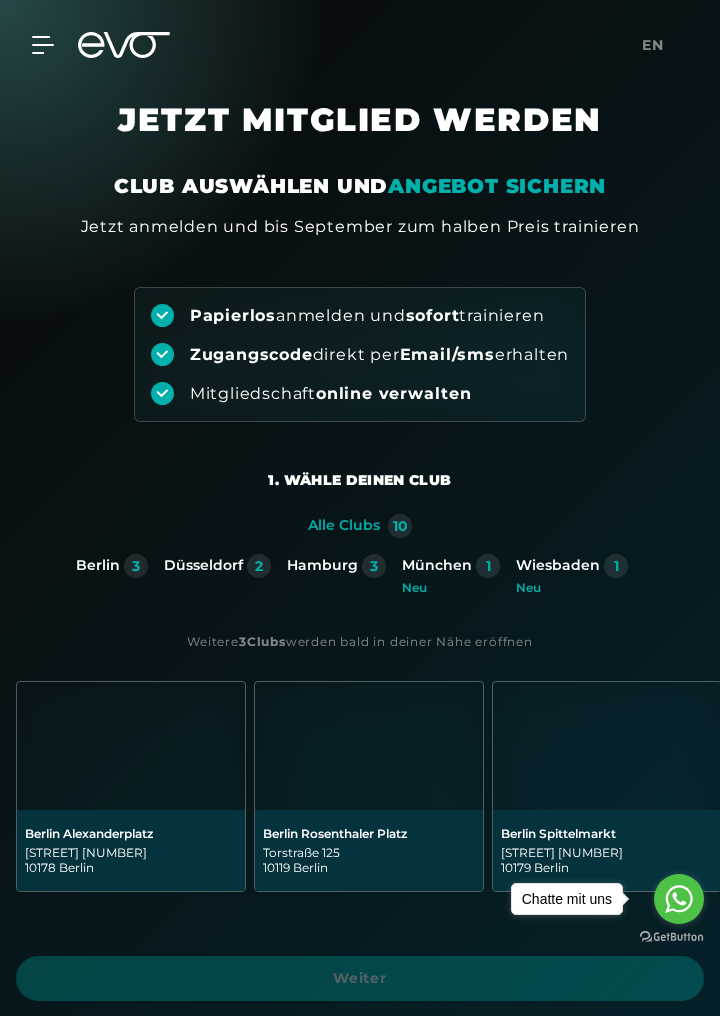 click 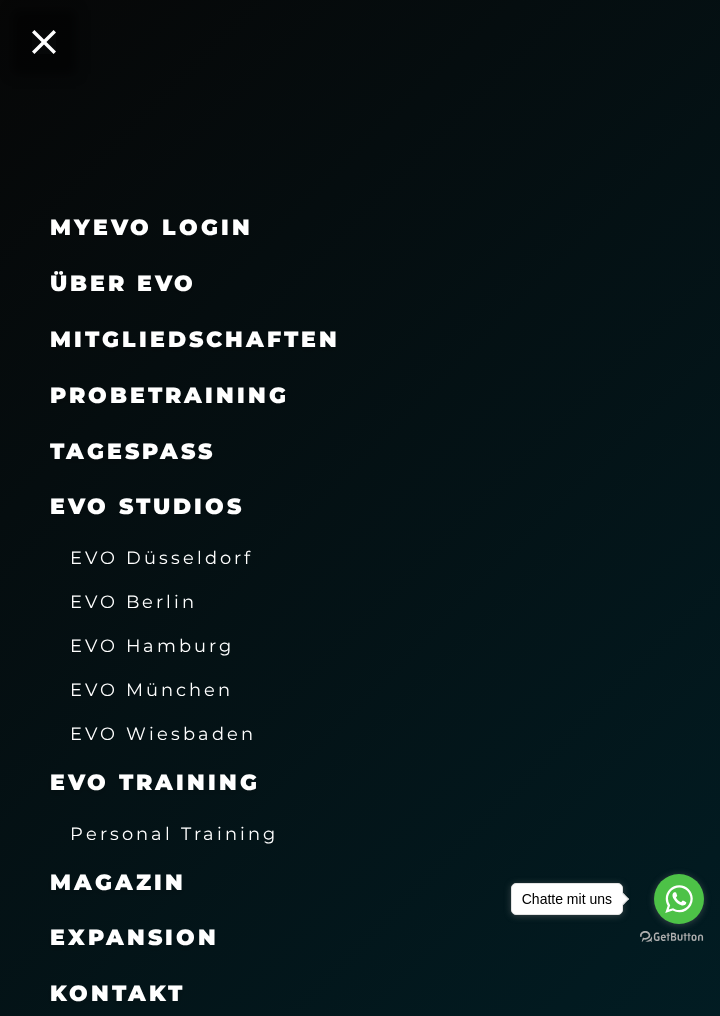 click on "Probetraining" at bounding box center (169, 395) 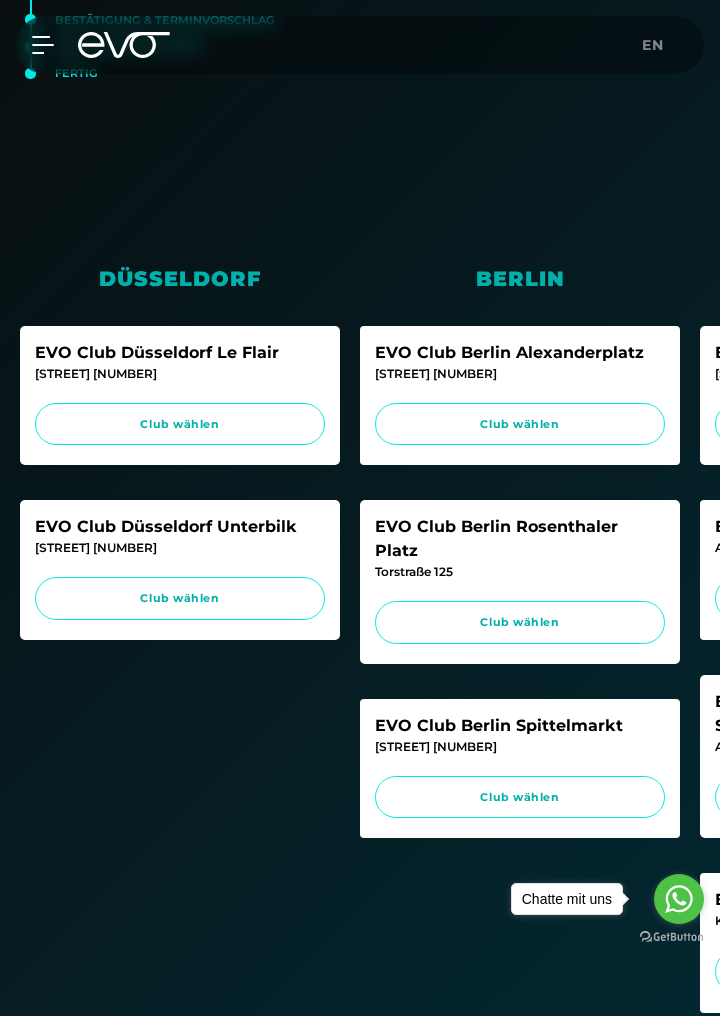 scroll, scrollTop: 364, scrollLeft: 0, axis: vertical 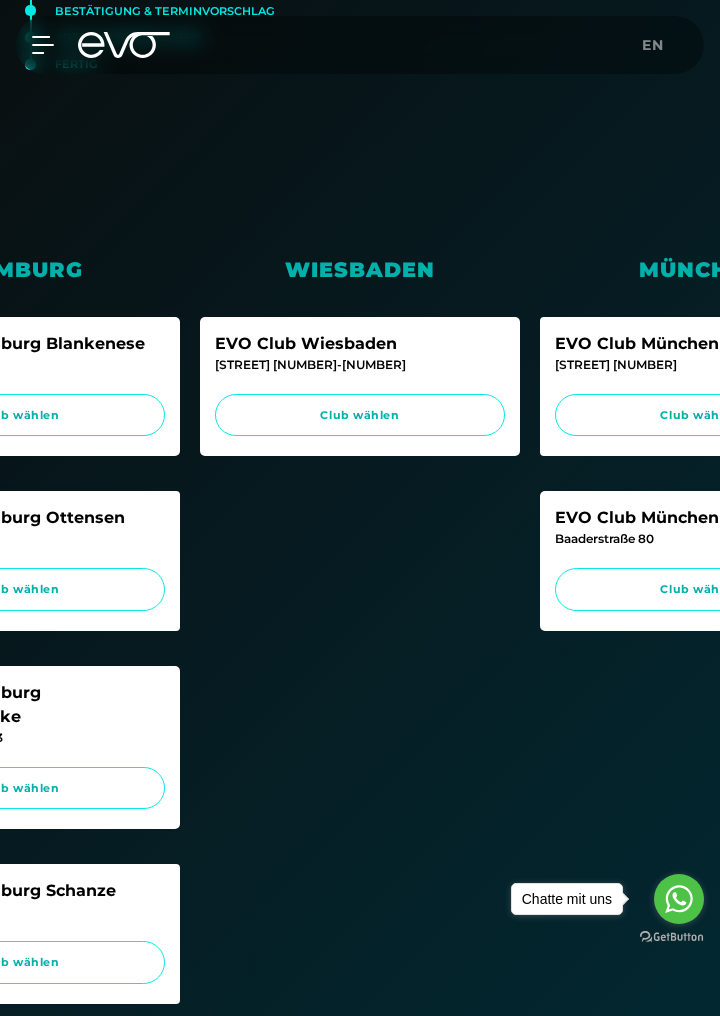 click on "Club wählen" at bounding box center [360, 415] 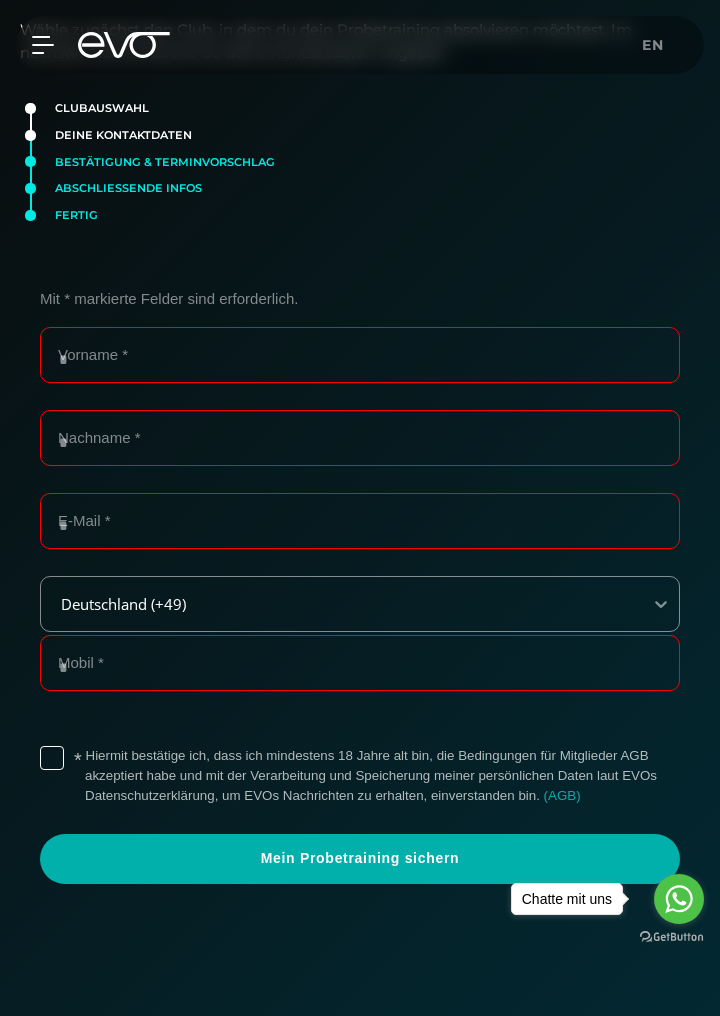 scroll, scrollTop: 0, scrollLeft: 0, axis: both 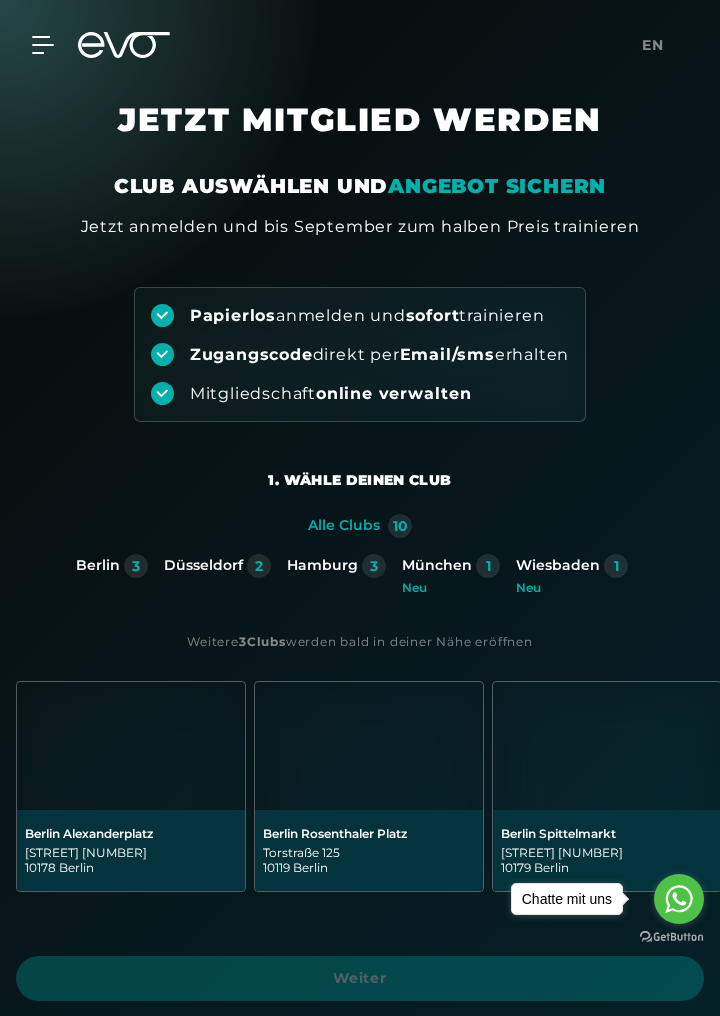 click at bounding box center [31, 45] 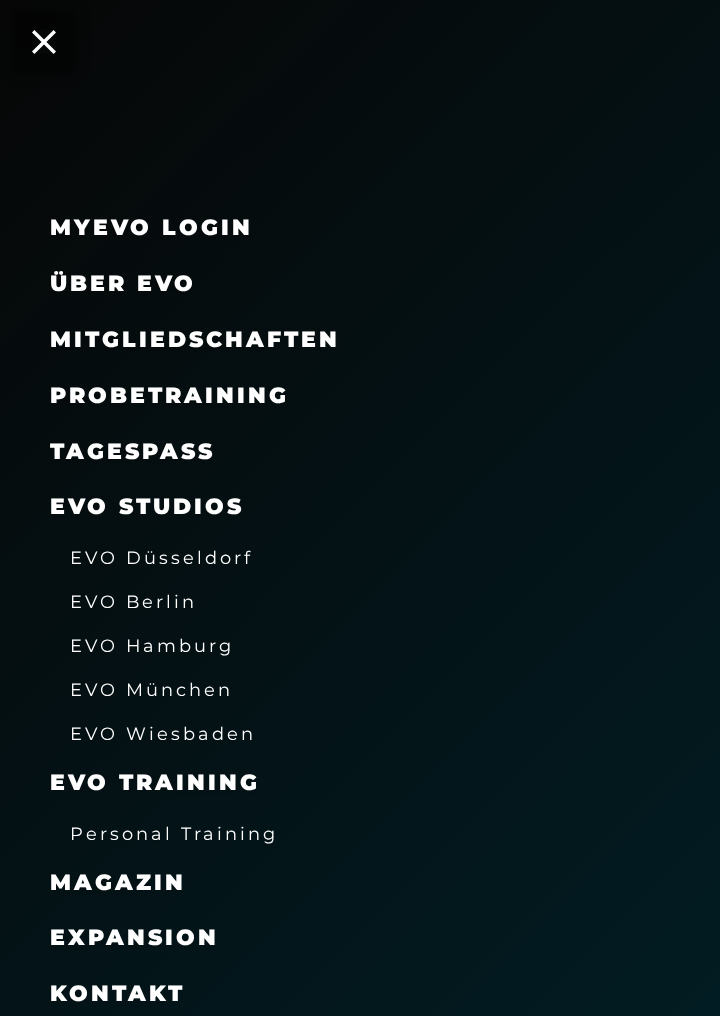 scroll, scrollTop: 178, scrollLeft: 0, axis: vertical 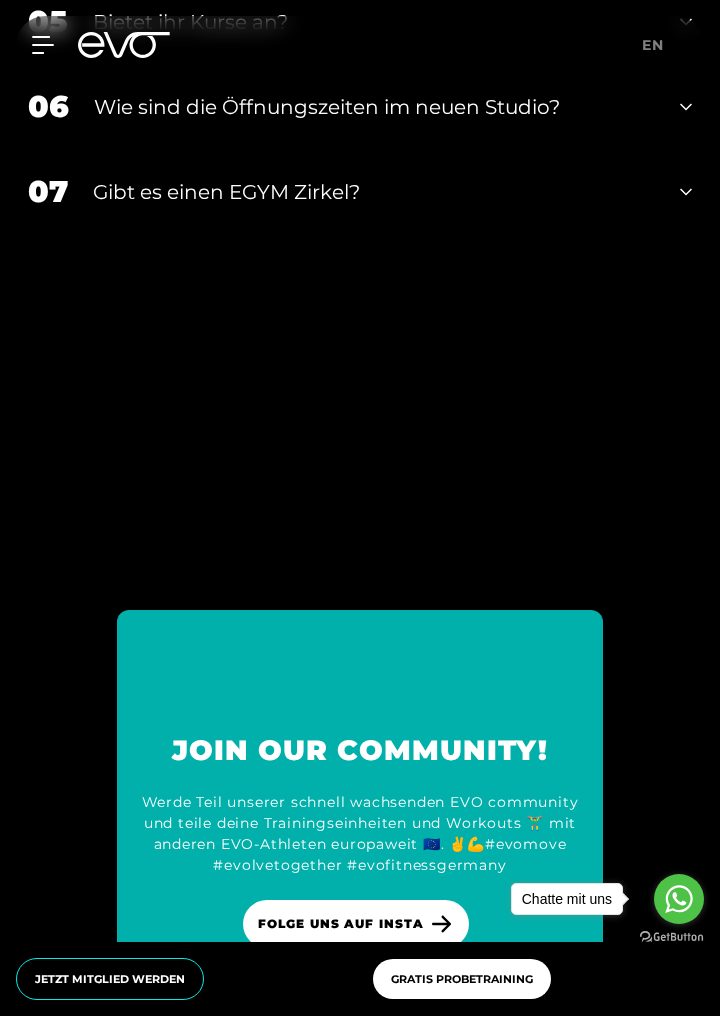 click on "05 Bietet ihr Kurse an?" at bounding box center [360, 21] 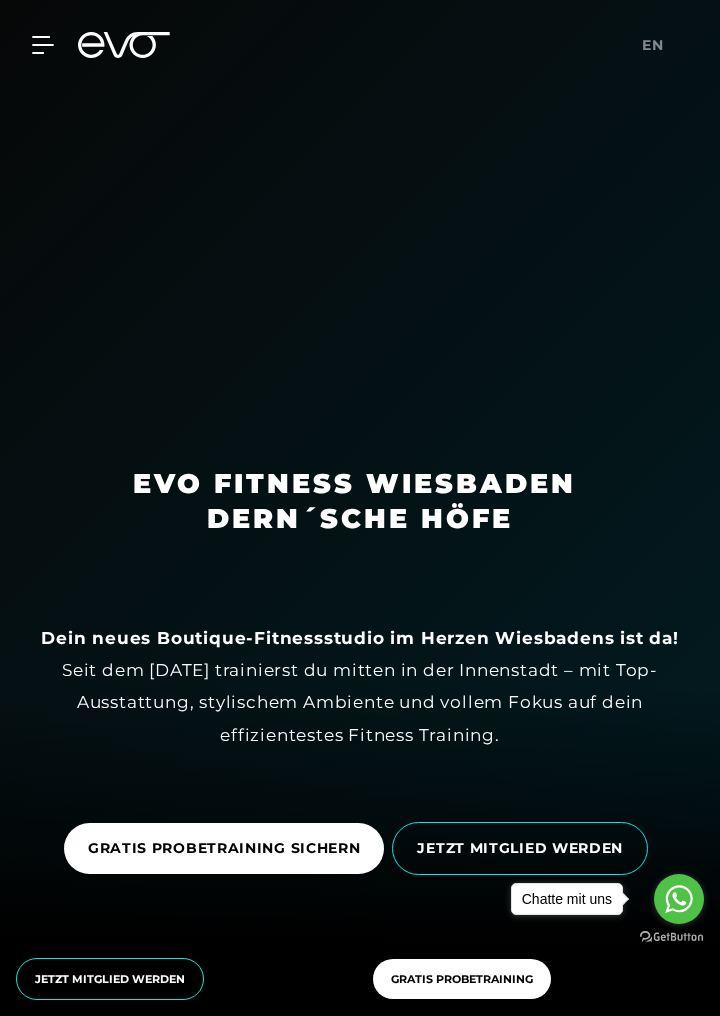 scroll, scrollTop: 0, scrollLeft: 0, axis: both 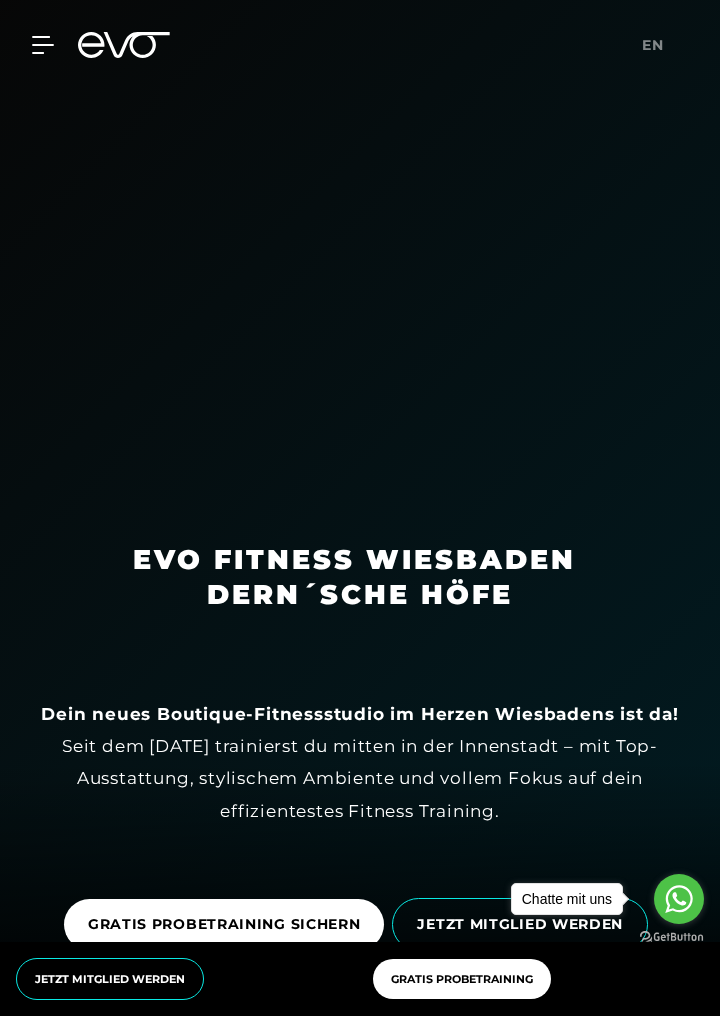click at bounding box center (31, 45) 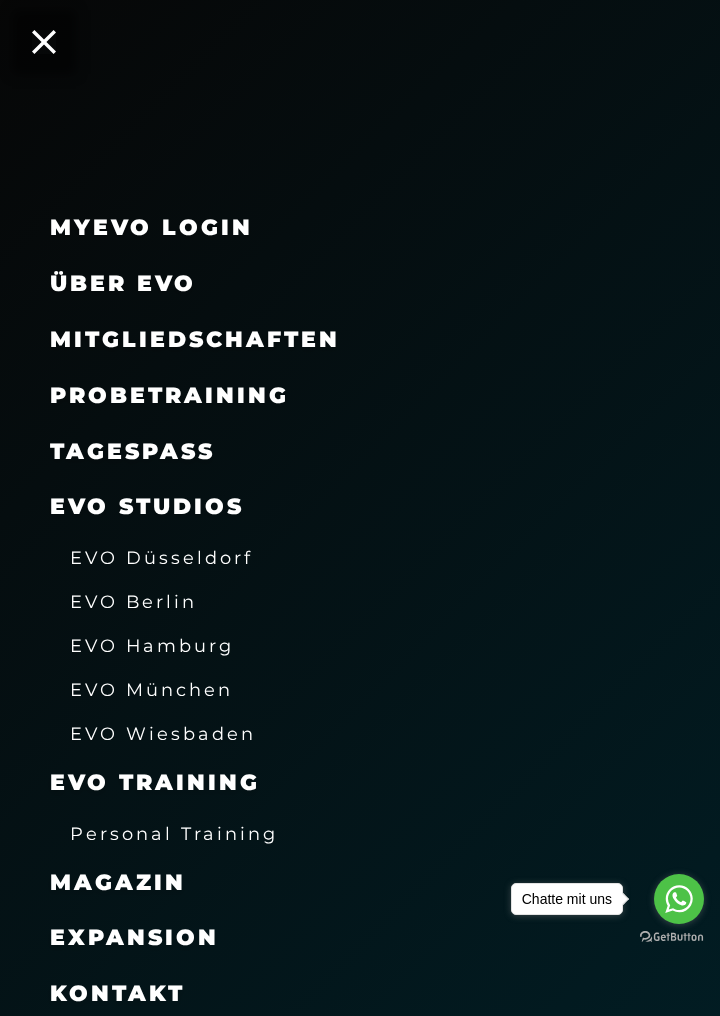 click on "Mitgliedschaften" at bounding box center [195, 339] 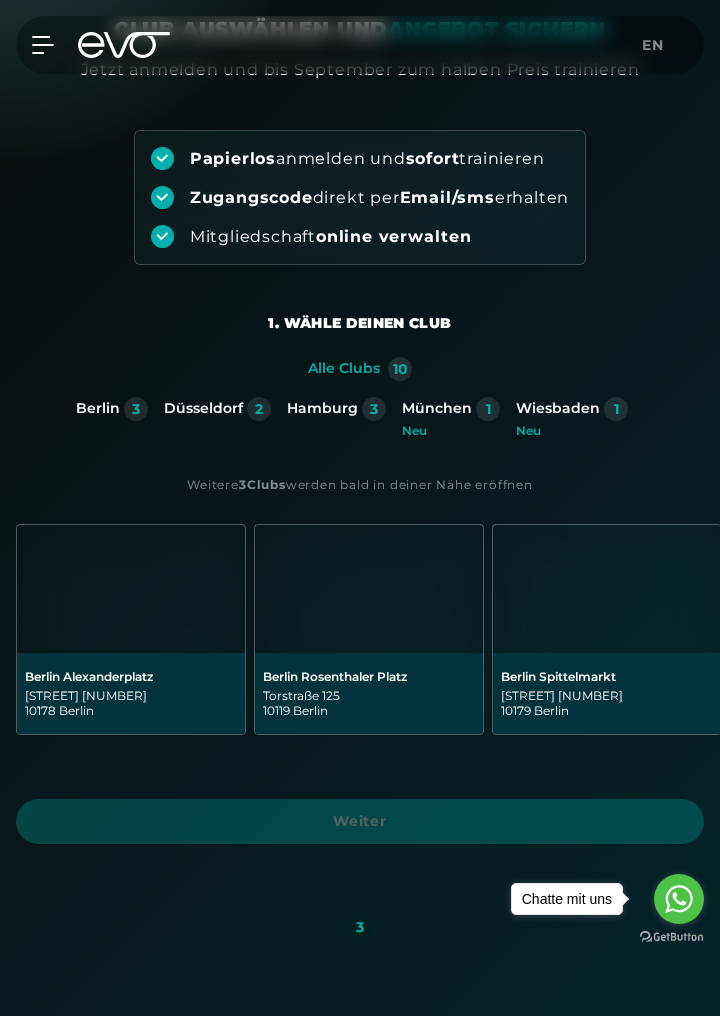 scroll, scrollTop: 173, scrollLeft: 0, axis: vertical 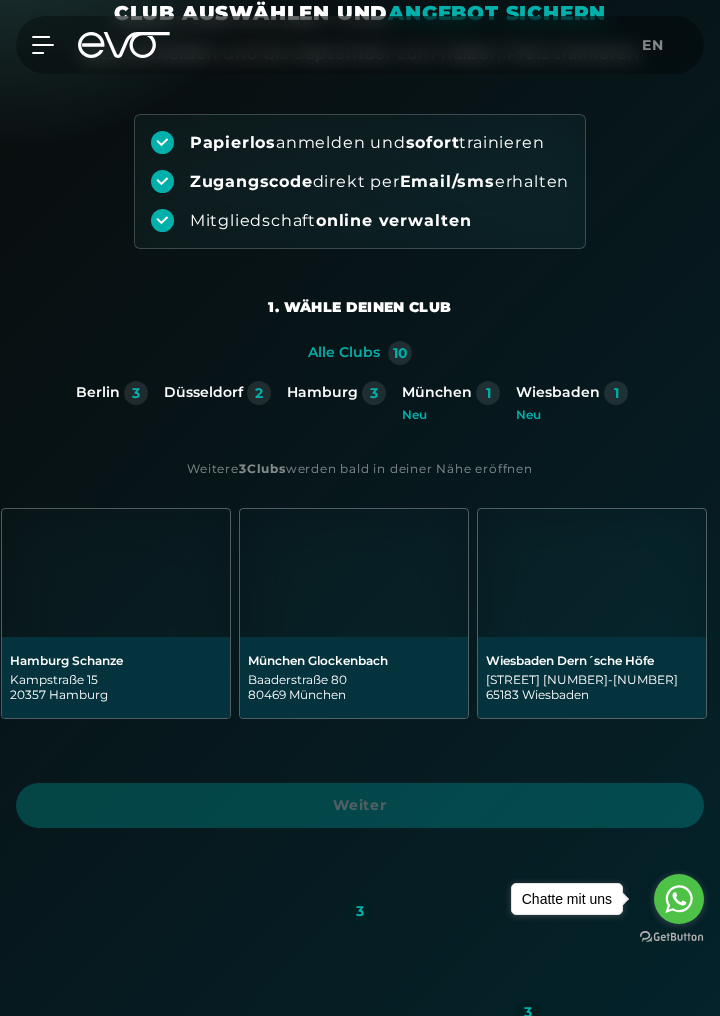 click at bounding box center (592, 573) 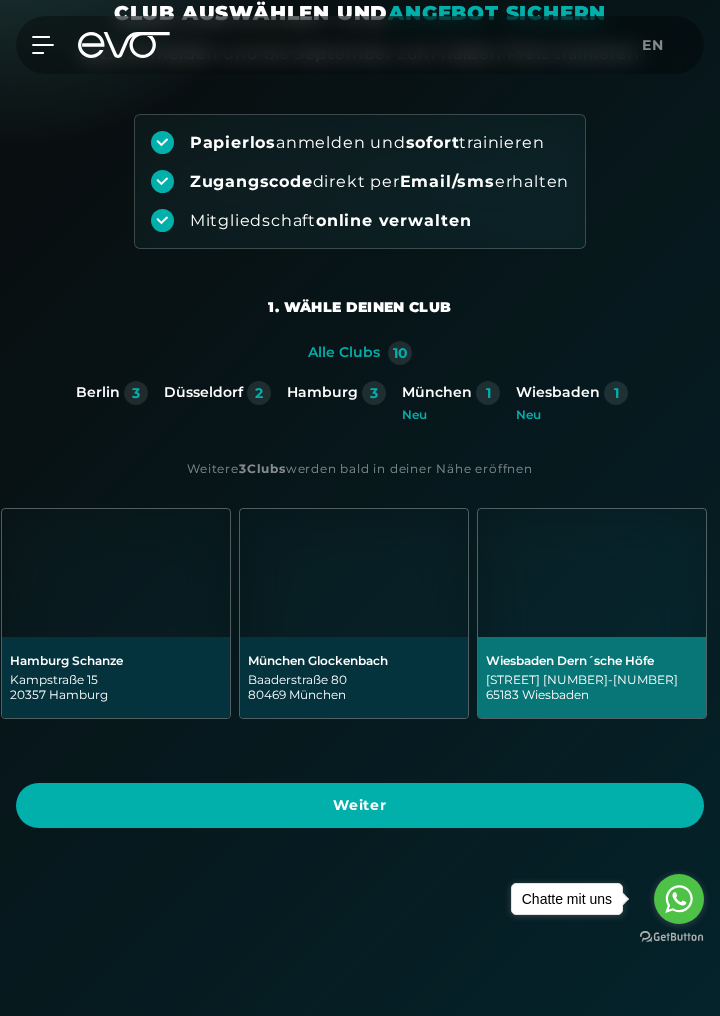 click on "Weiter" at bounding box center (360, 805) 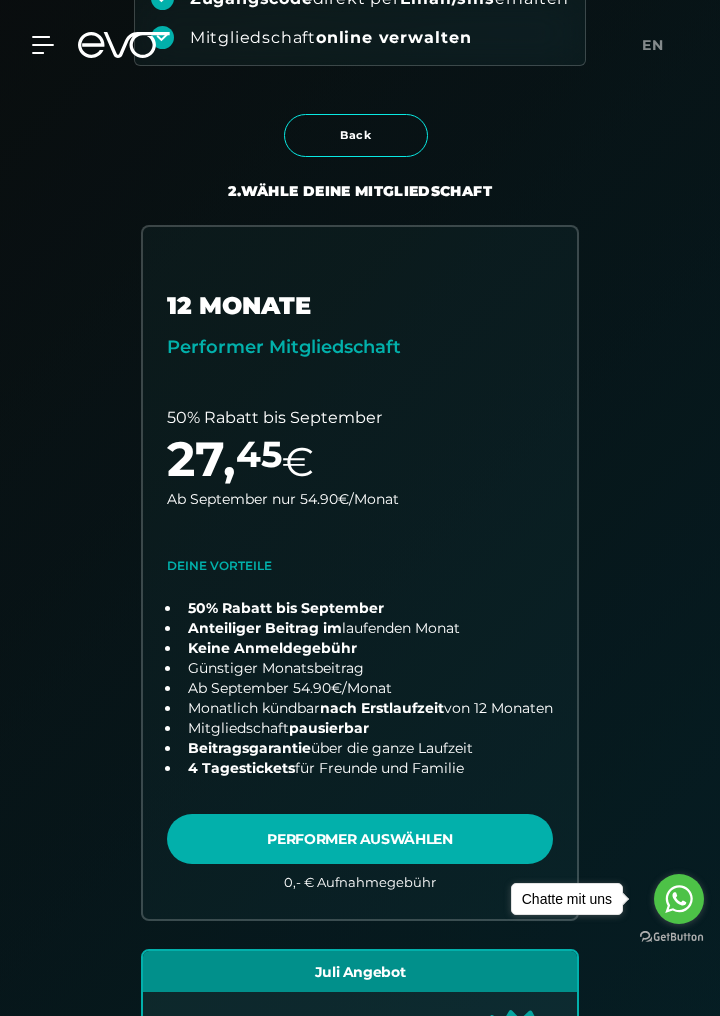 scroll, scrollTop: 0, scrollLeft: 0, axis: both 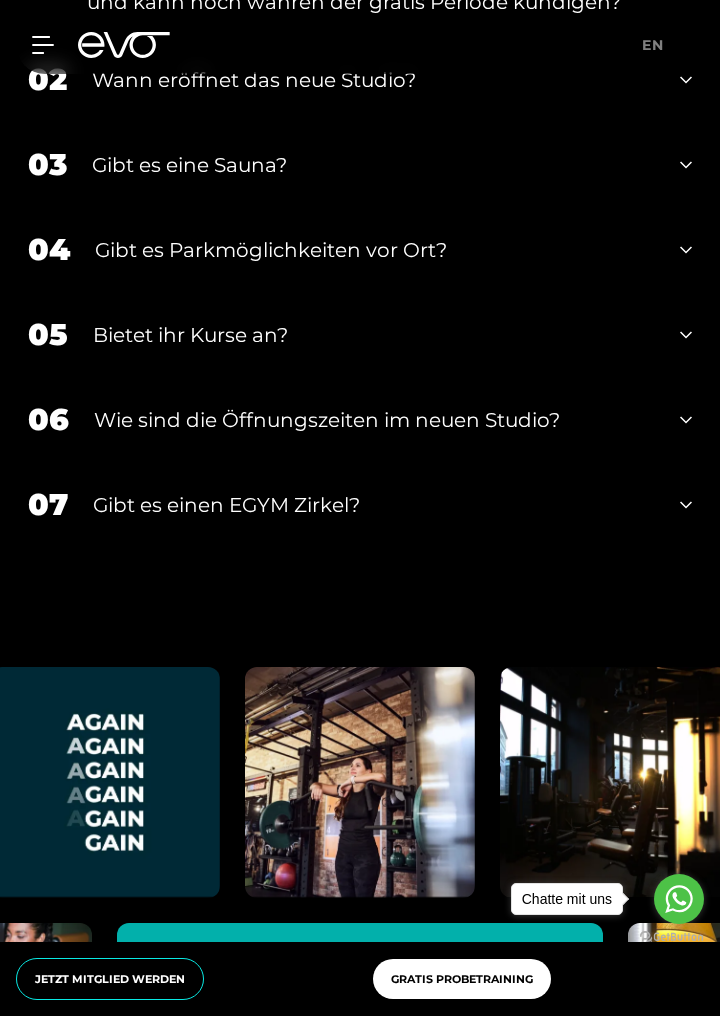 click on "Gibt es eine Sauna?" at bounding box center [373, 165] 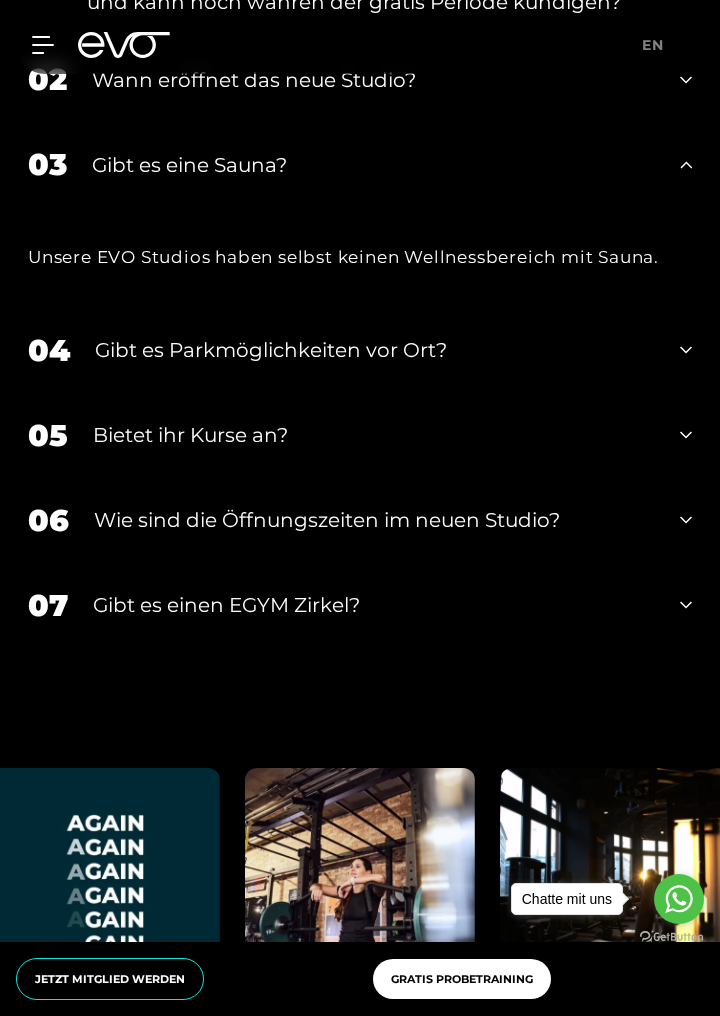click on "02 Wann eröffnet das neue Studio?" at bounding box center [360, 79] 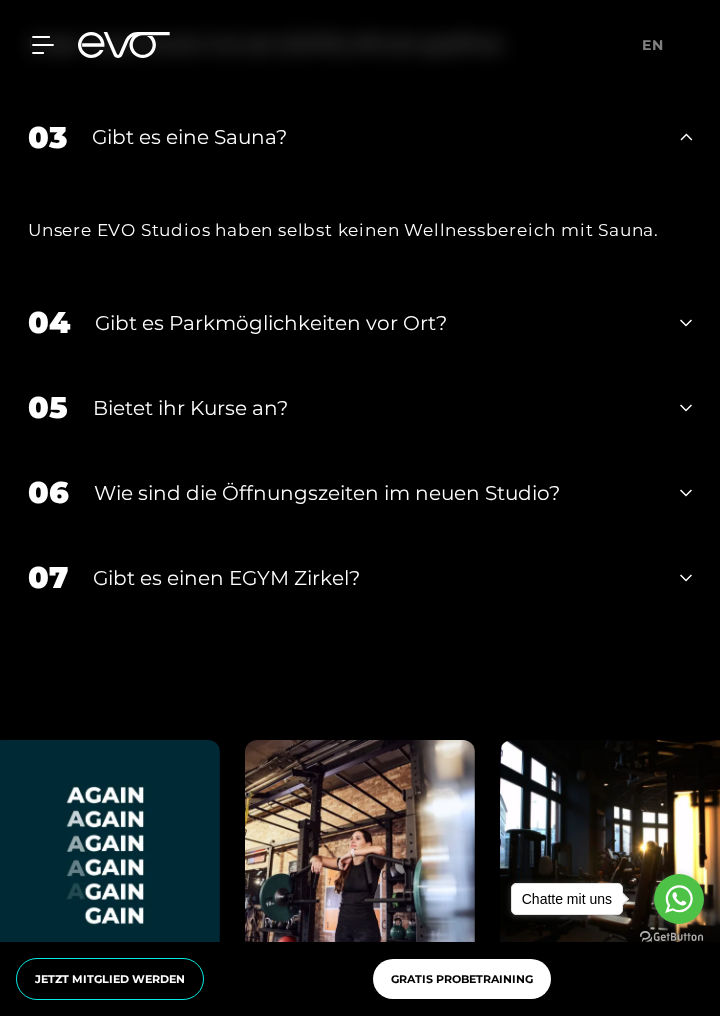 scroll, scrollTop: 9139, scrollLeft: 0, axis: vertical 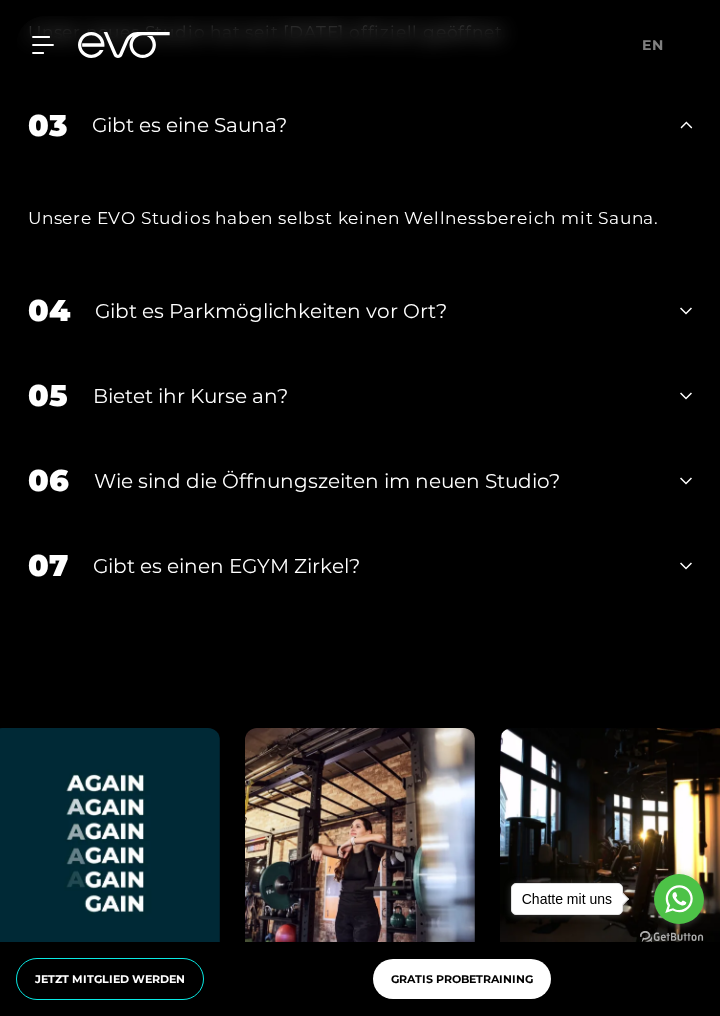 click on "Gibt es Parkmöglichkeiten vor Ort?" at bounding box center (375, 311) 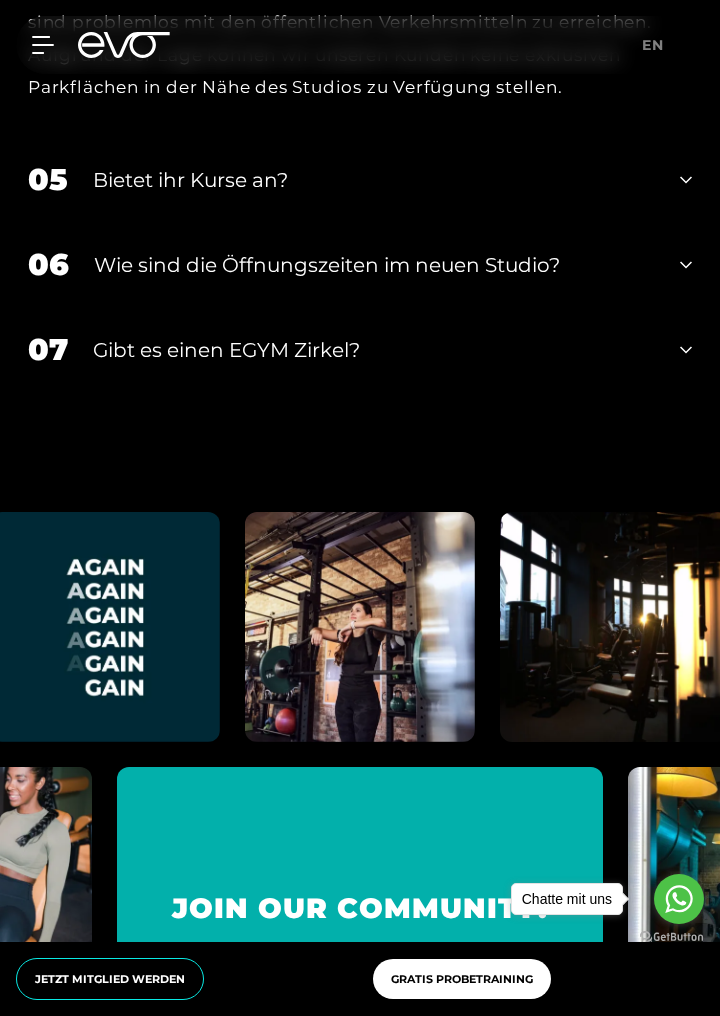 scroll, scrollTop: 9574, scrollLeft: 0, axis: vertical 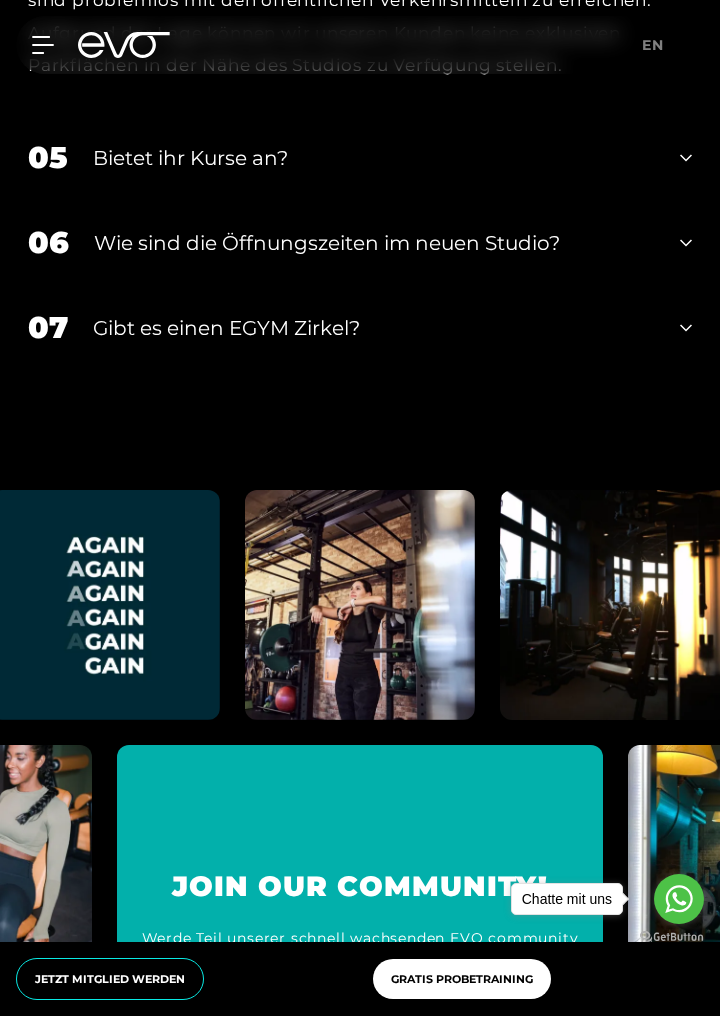 click on "Bietet ihr Kurse an?" at bounding box center [374, 158] 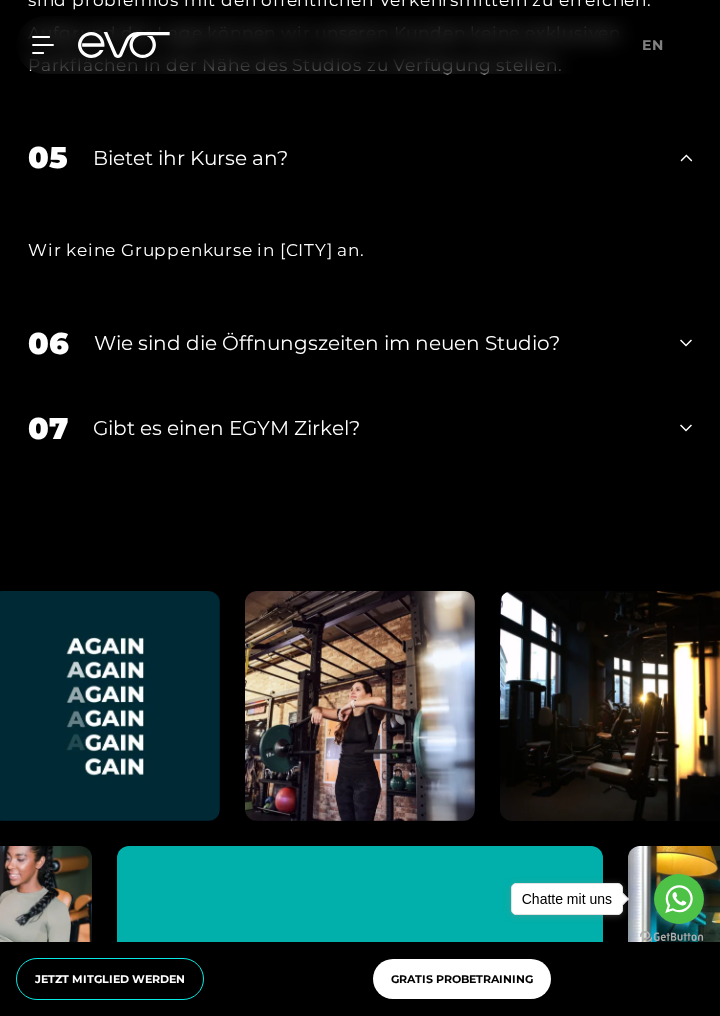 click on "​Wie sind die Öffnungszeiten im neuen Studio?" at bounding box center (374, 343) 